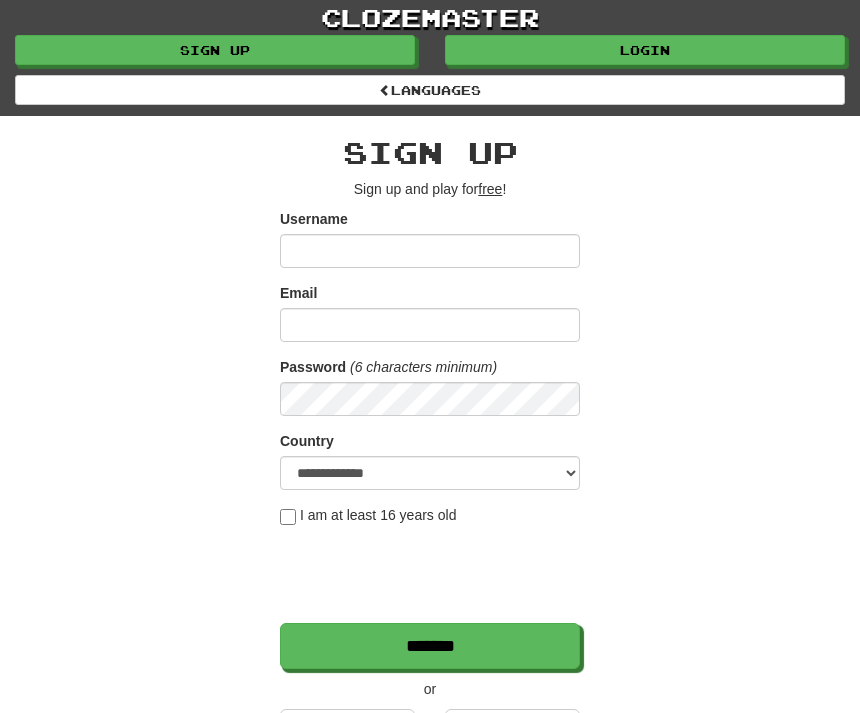 scroll, scrollTop: 0, scrollLeft: 0, axis: both 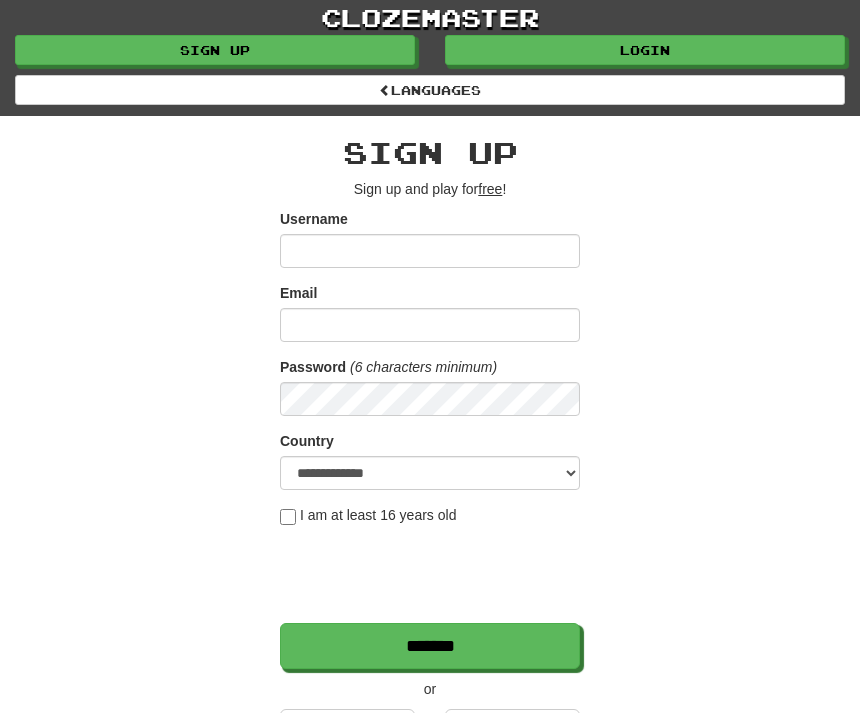 click on "Username" at bounding box center [430, 251] 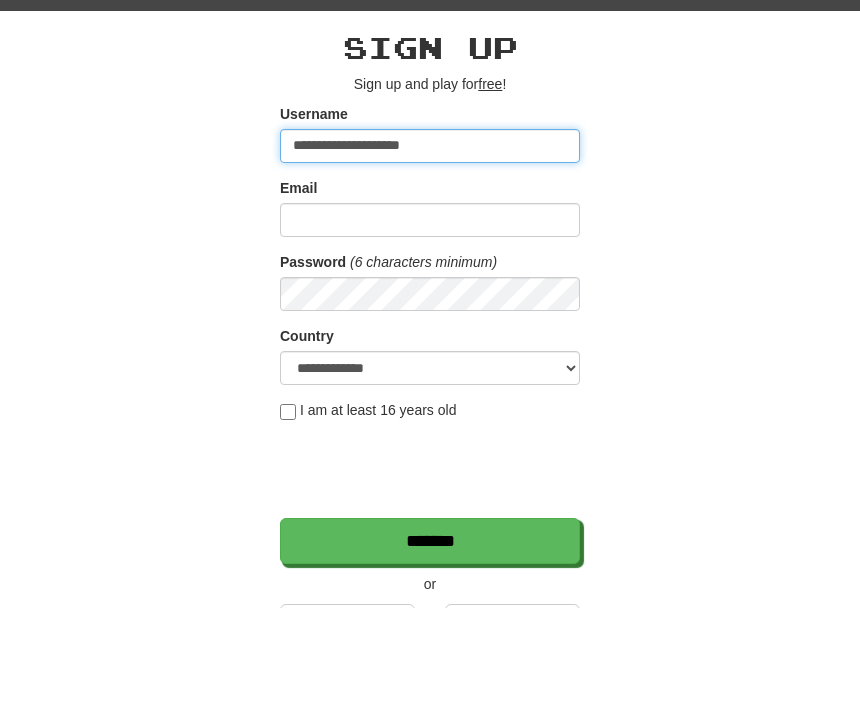 click on "**********" at bounding box center (430, 251) 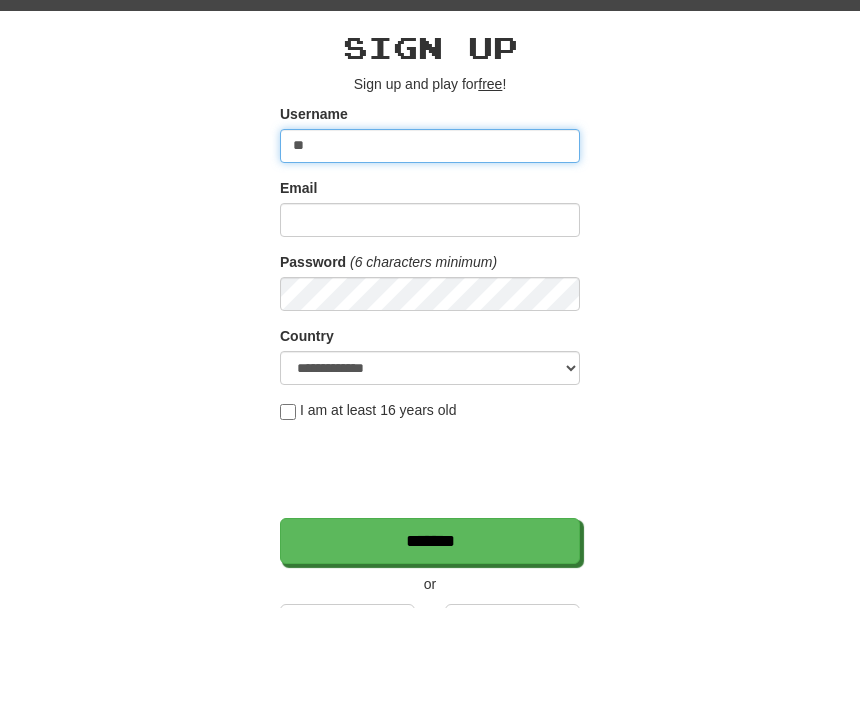 type on "*" 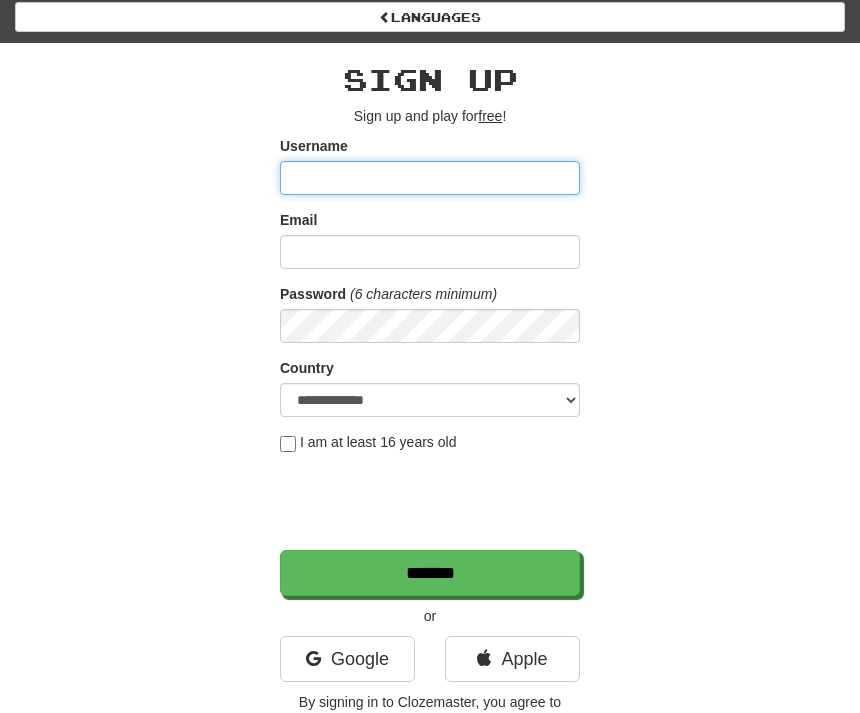scroll, scrollTop: 0, scrollLeft: 0, axis: both 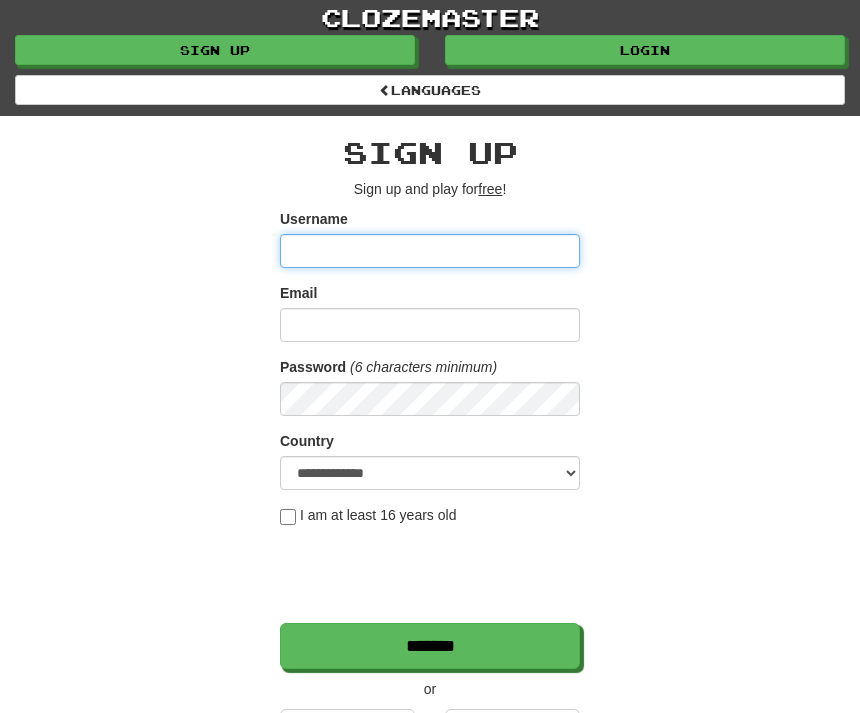 type 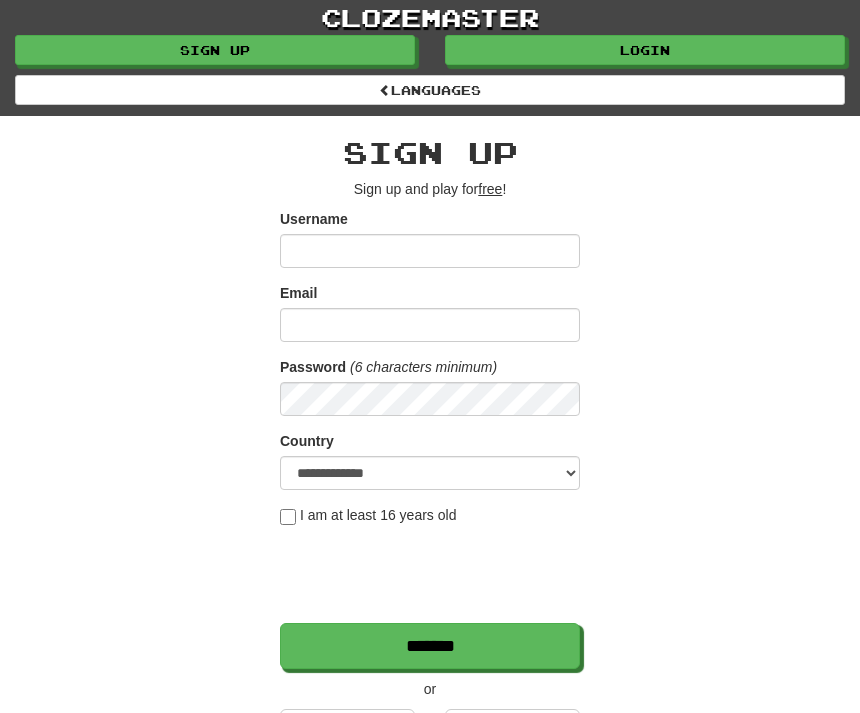 click on "Login" at bounding box center (645, 50) 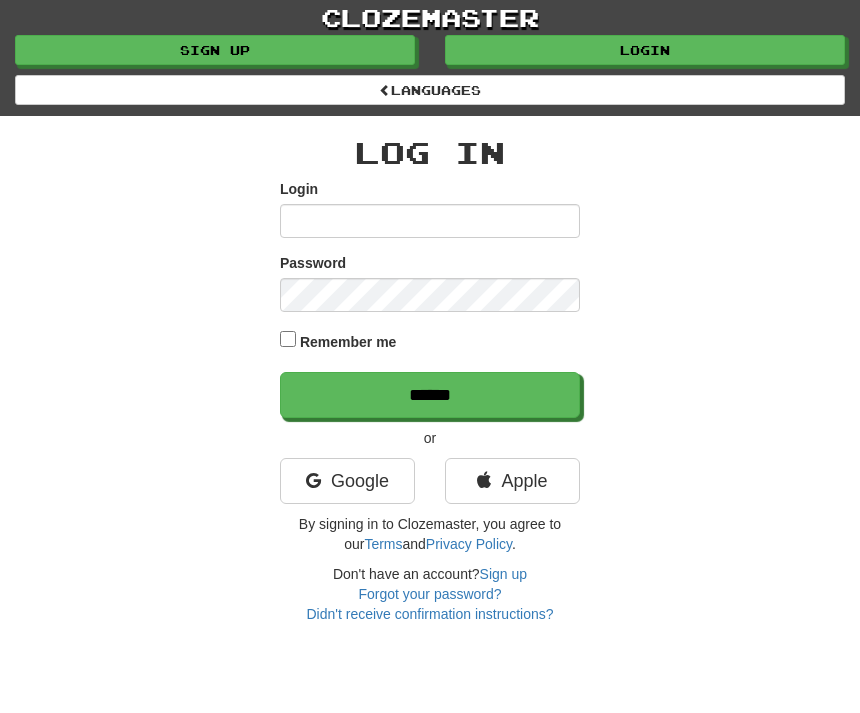 scroll, scrollTop: 0, scrollLeft: 0, axis: both 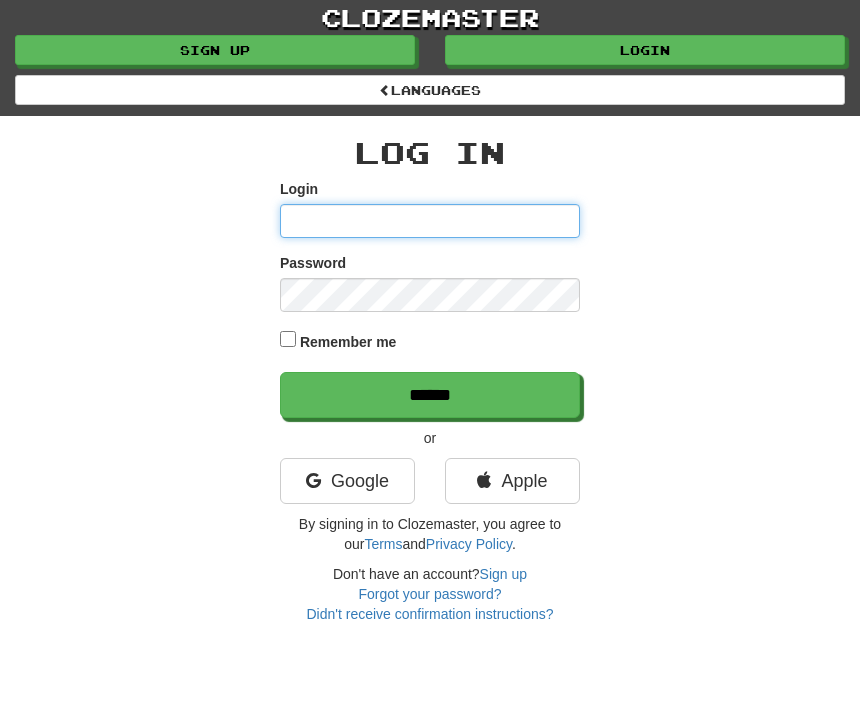 type on "****" 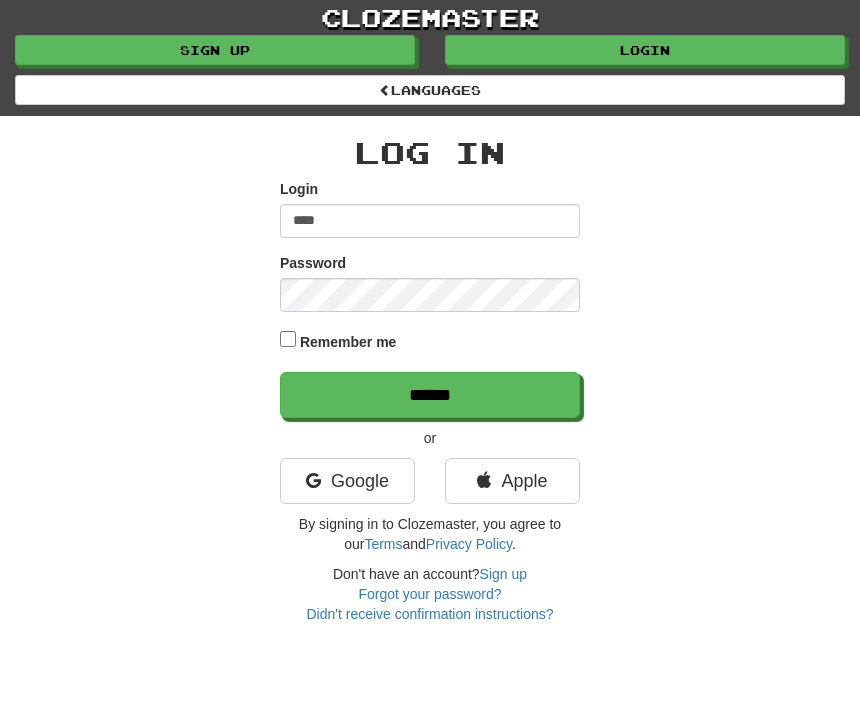 click on "******" at bounding box center (430, 395) 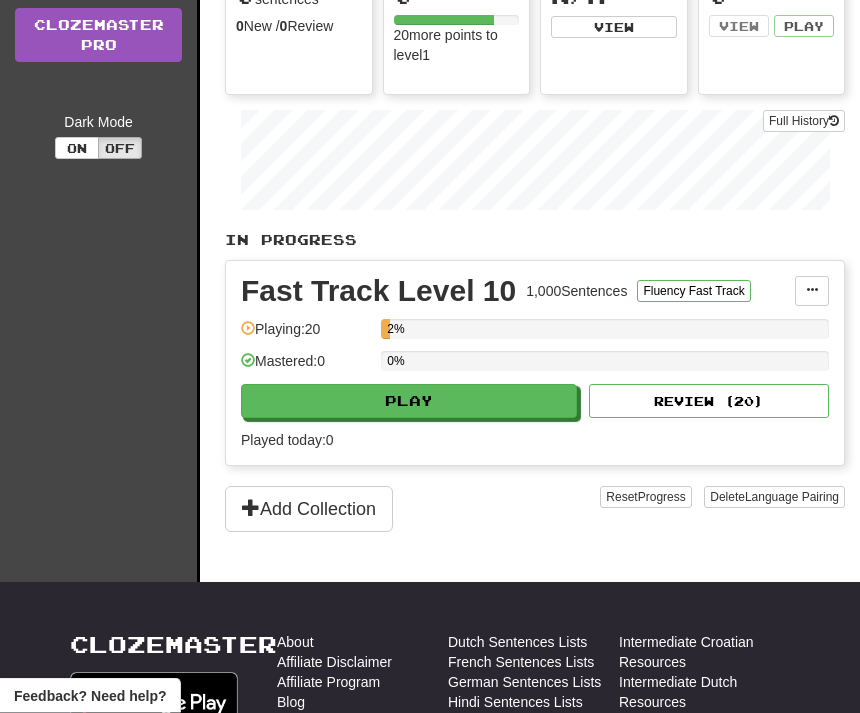 scroll, scrollTop: 277, scrollLeft: 0, axis: vertical 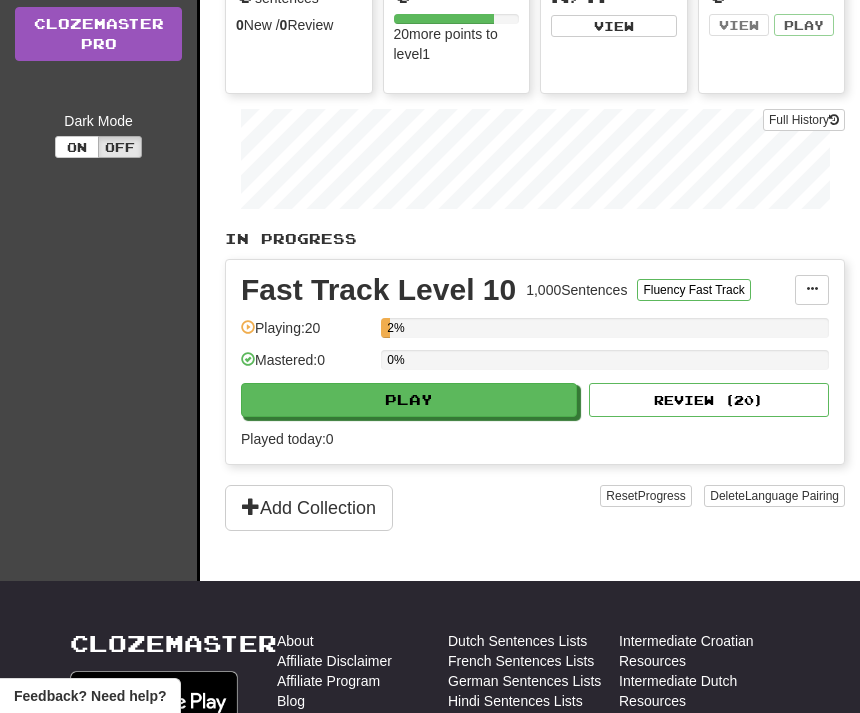click on "Play" at bounding box center [409, 400] 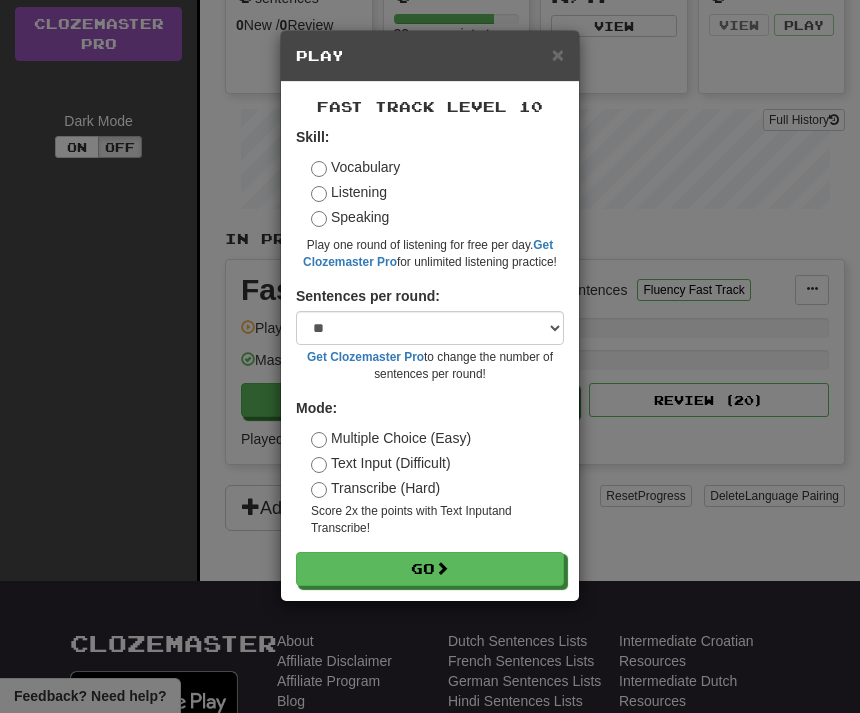 click at bounding box center (442, 568) 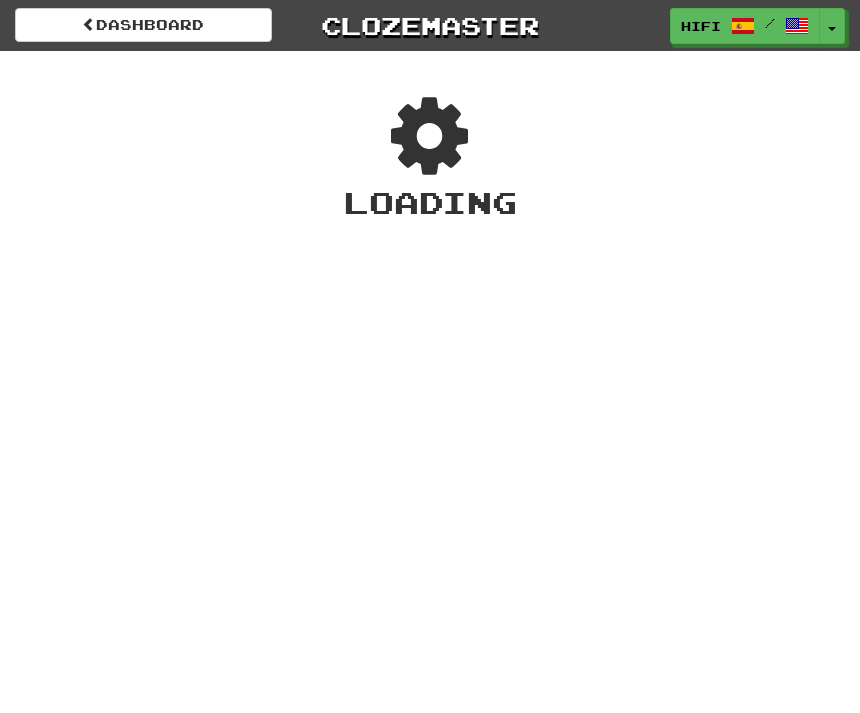 scroll, scrollTop: 0, scrollLeft: 0, axis: both 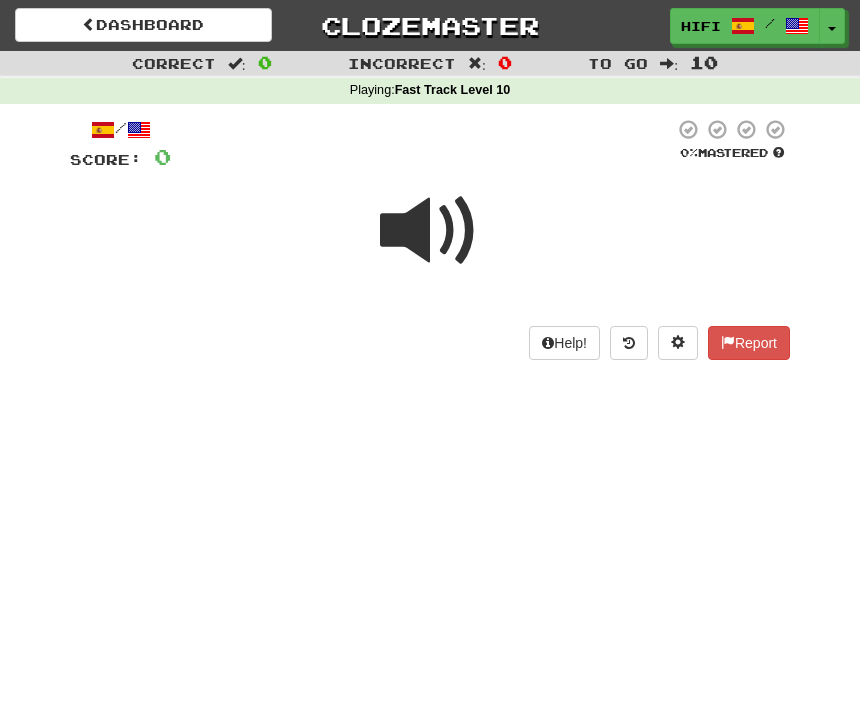 click at bounding box center [430, 231] 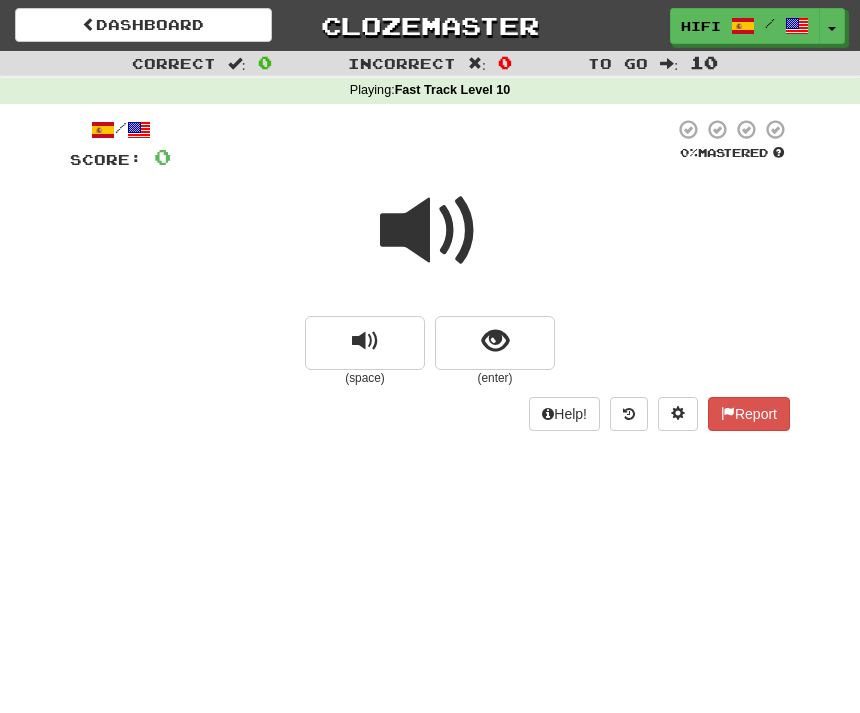 click at bounding box center [430, 231] 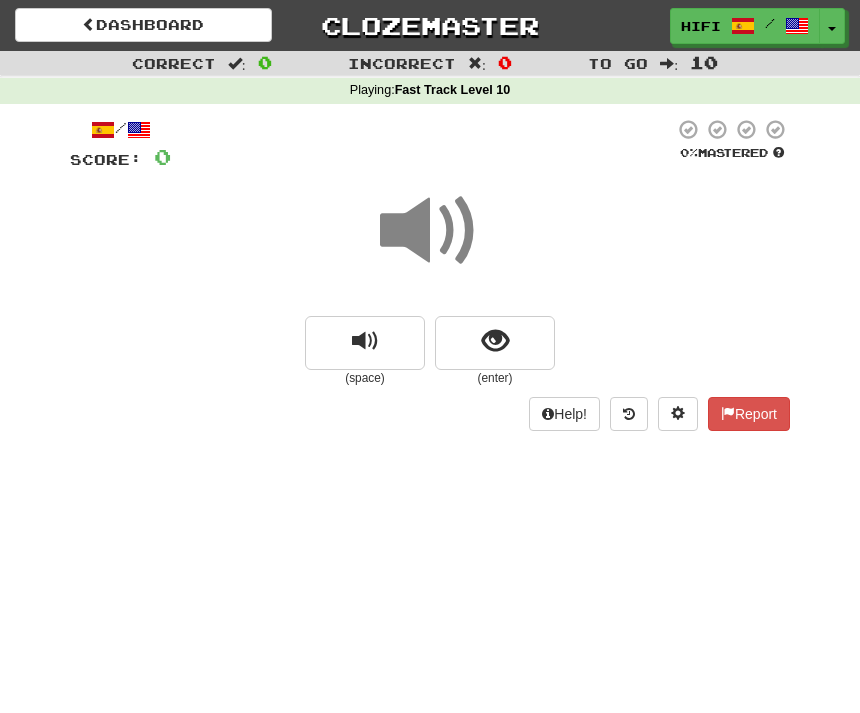 click at bounding box center [495, 343] 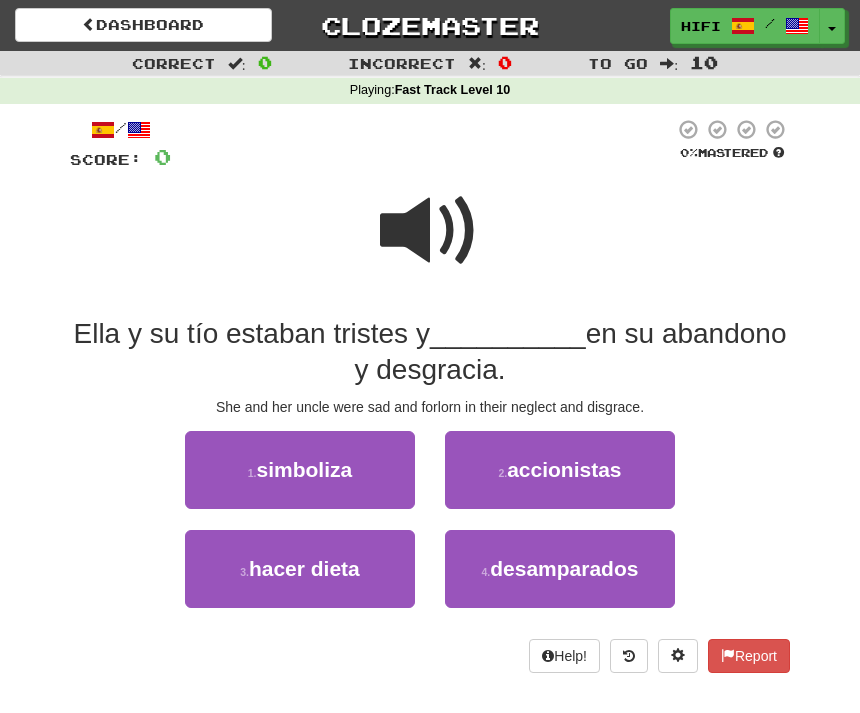 click at bounding box center (430, 231) 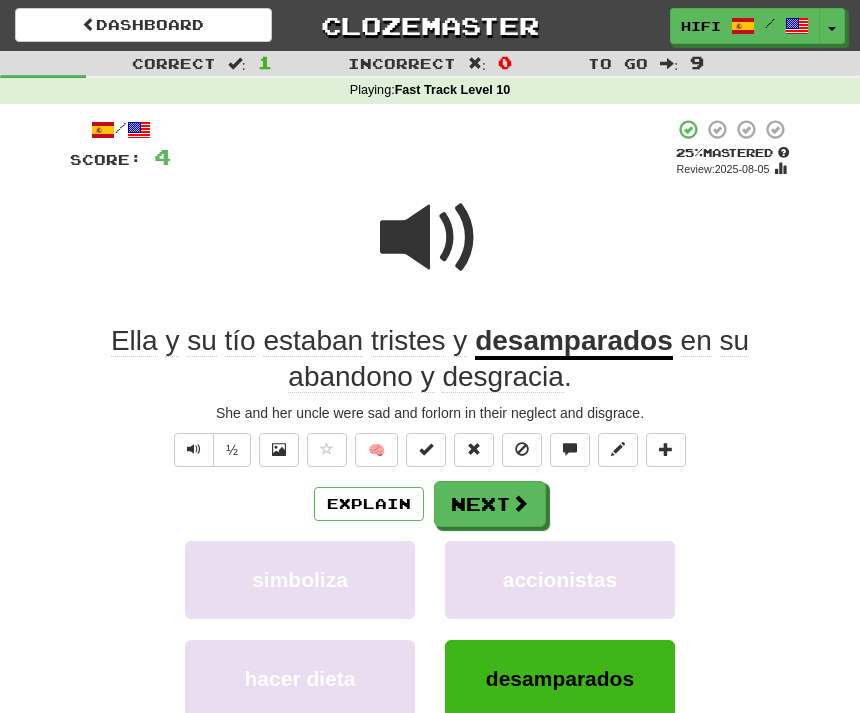 click on "Next" at bounding box center [490, 504] 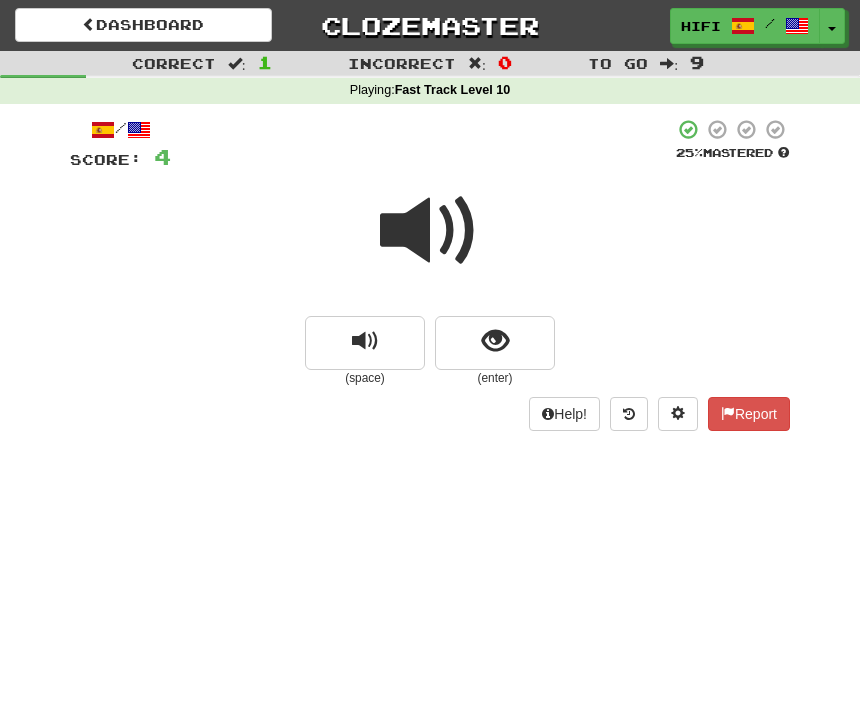 click at bounding box center (495, 343) 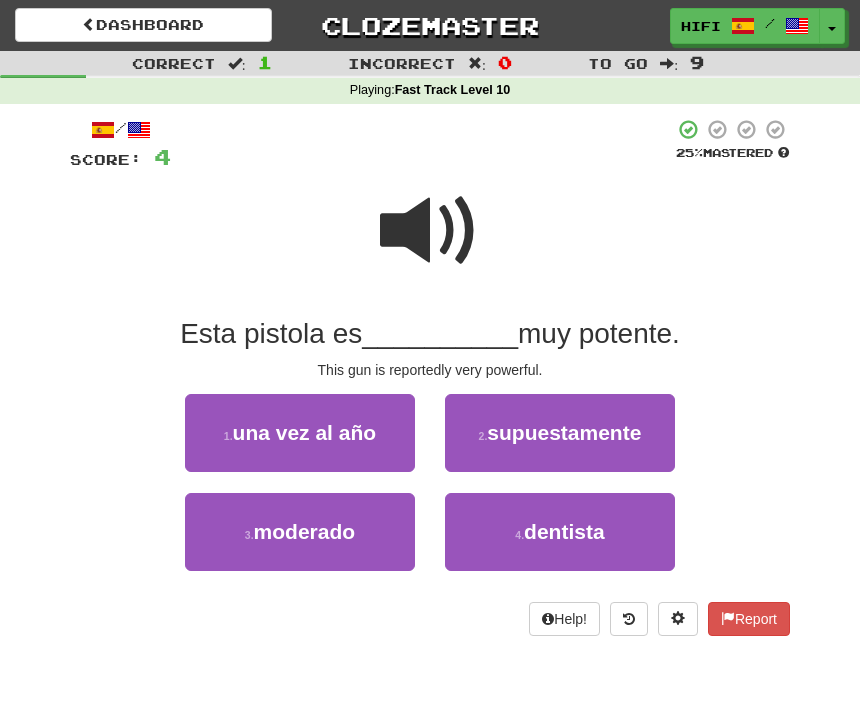 click at bounding box center [430, 231] 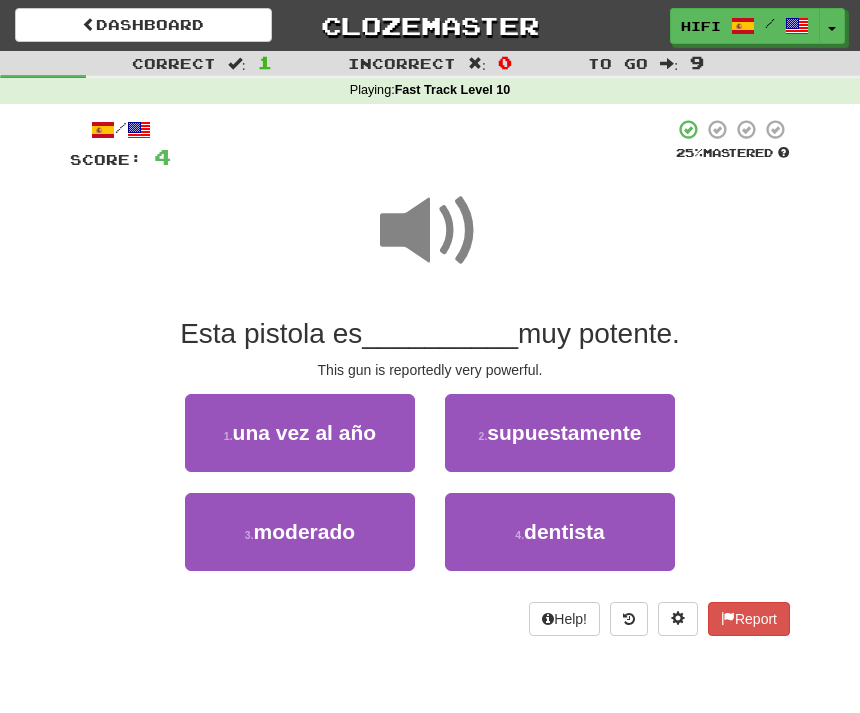 click on "supuestamente" at bounding box center [564, 432] 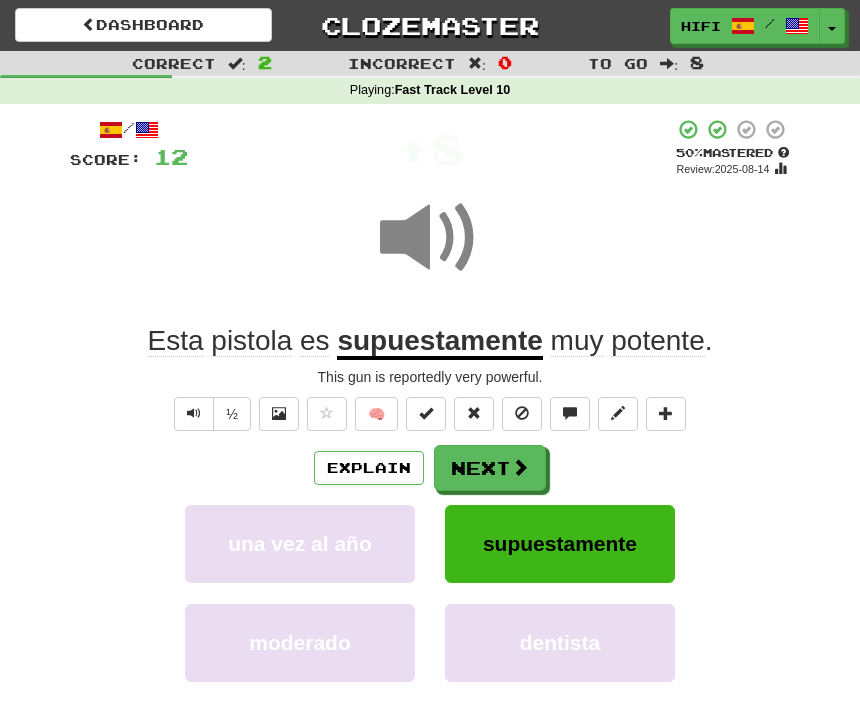 click on "Next" at bounding box center (490, 468) 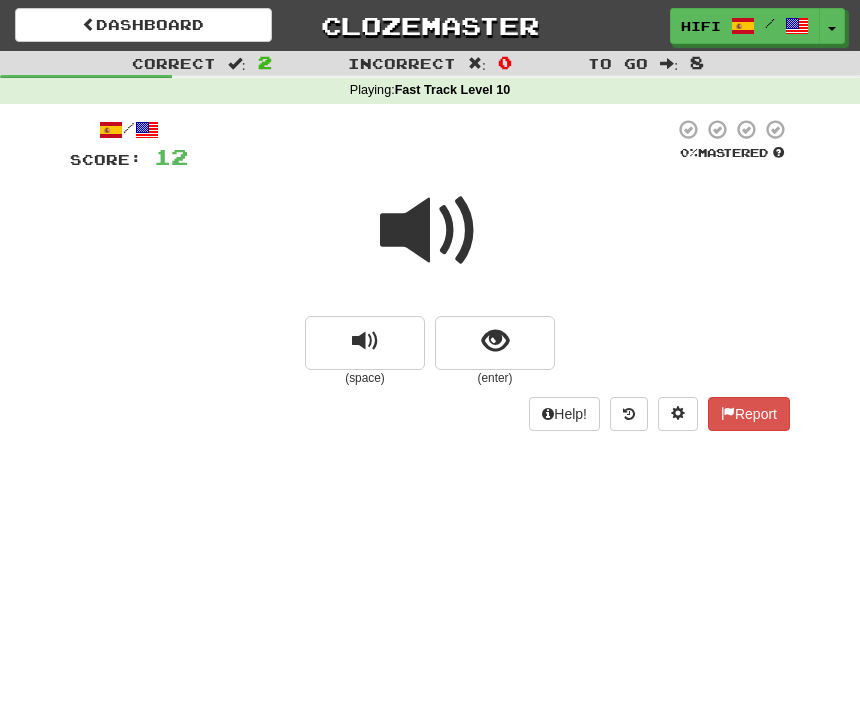 click at bounding box center (430, 231) 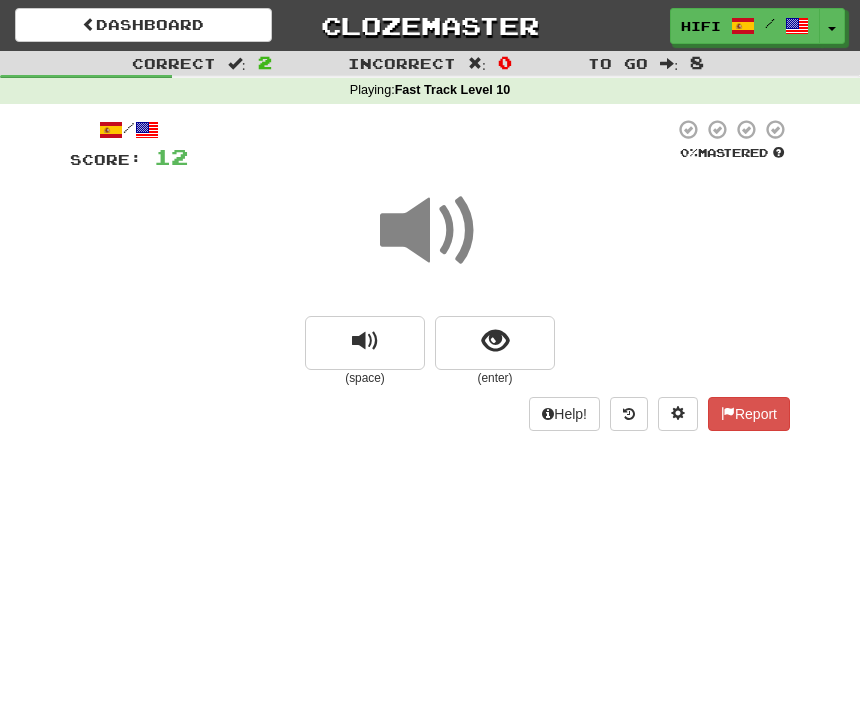 click at bounding box center (495, 343) 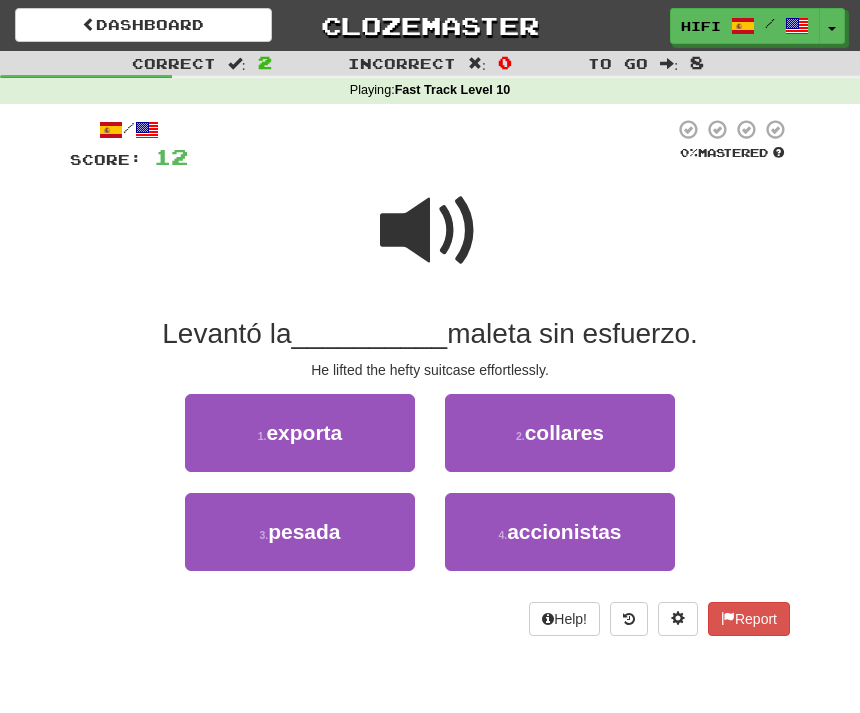 click at bounding box center [430, 231] 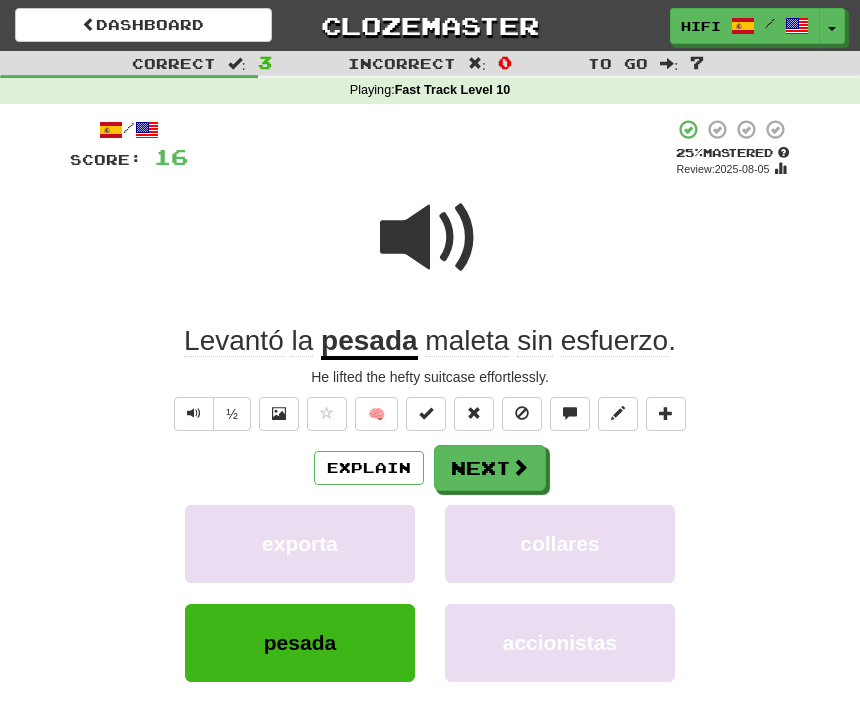 click at bounding box center [430, 238] 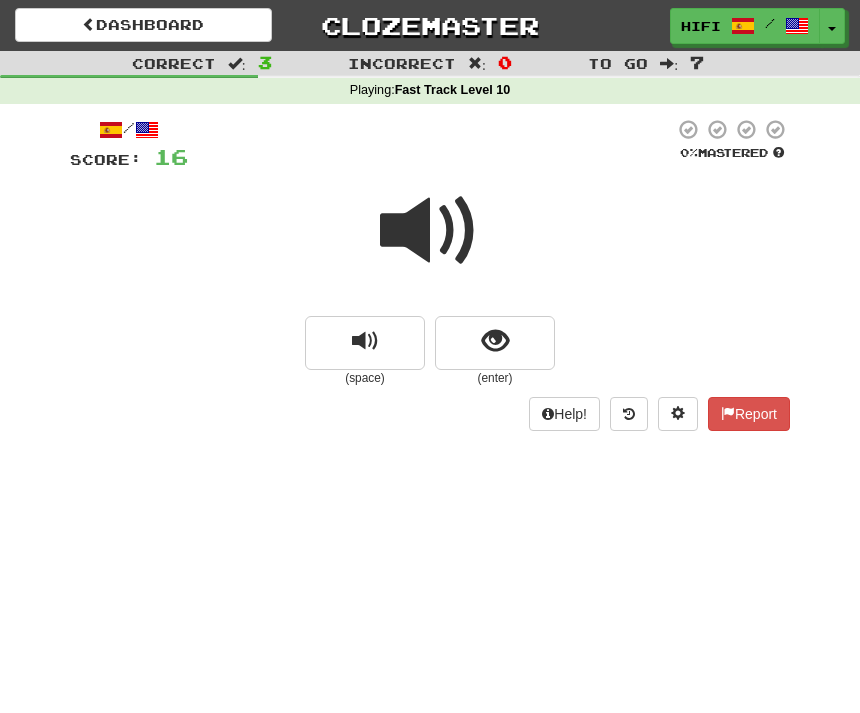 click at bounding box center [495, 341] 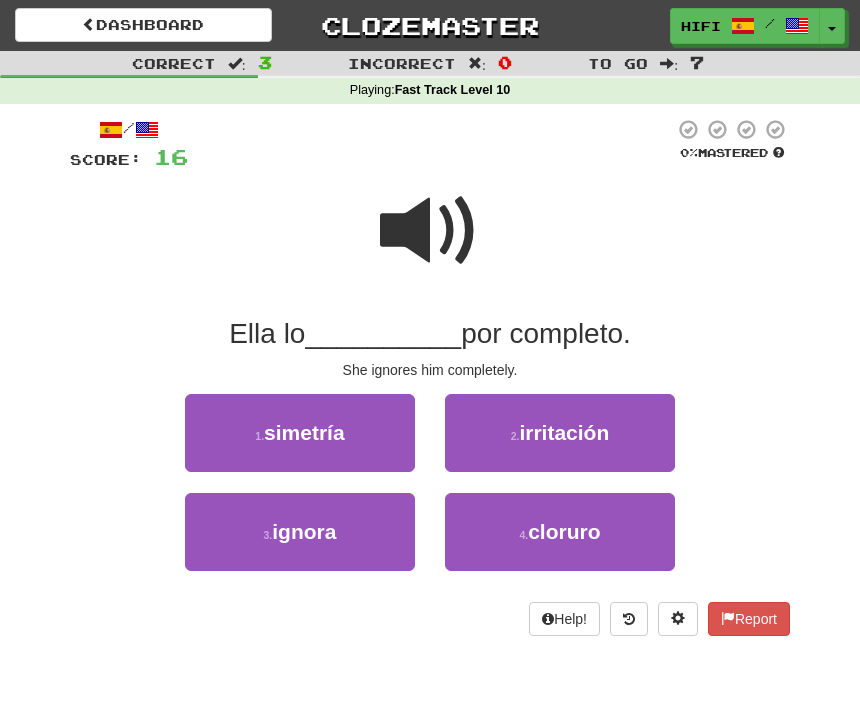 click at bounding box center [430, 231] 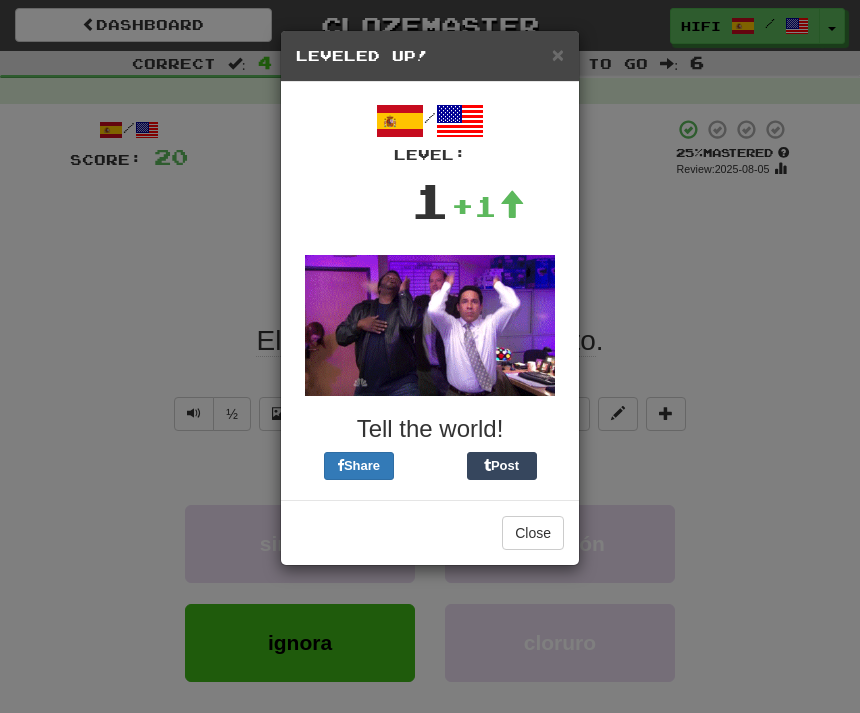 click on "Close" at bounding box center [430, 532] 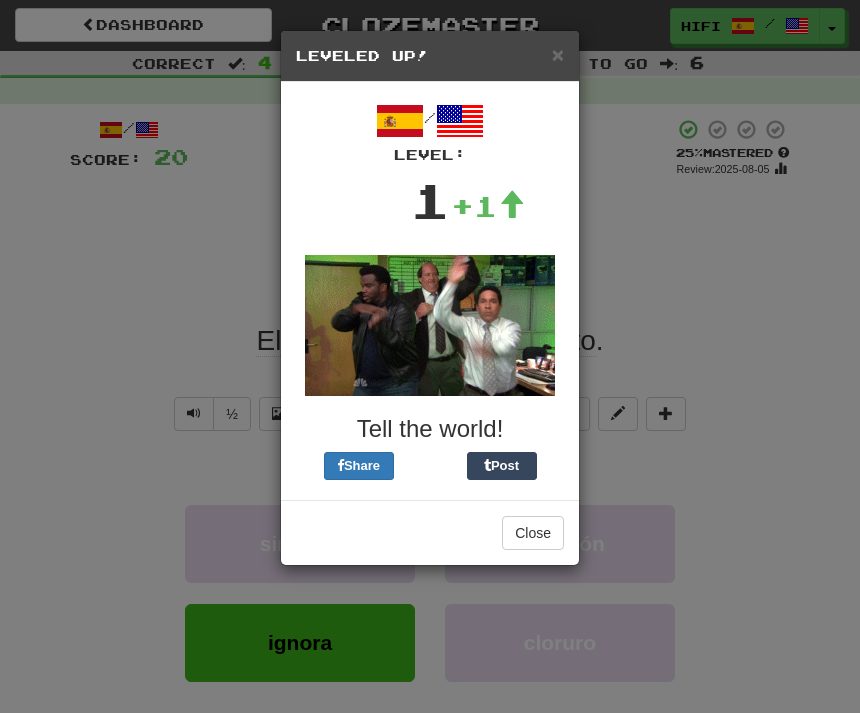 click on "Close" at bounding box center (533, 533) 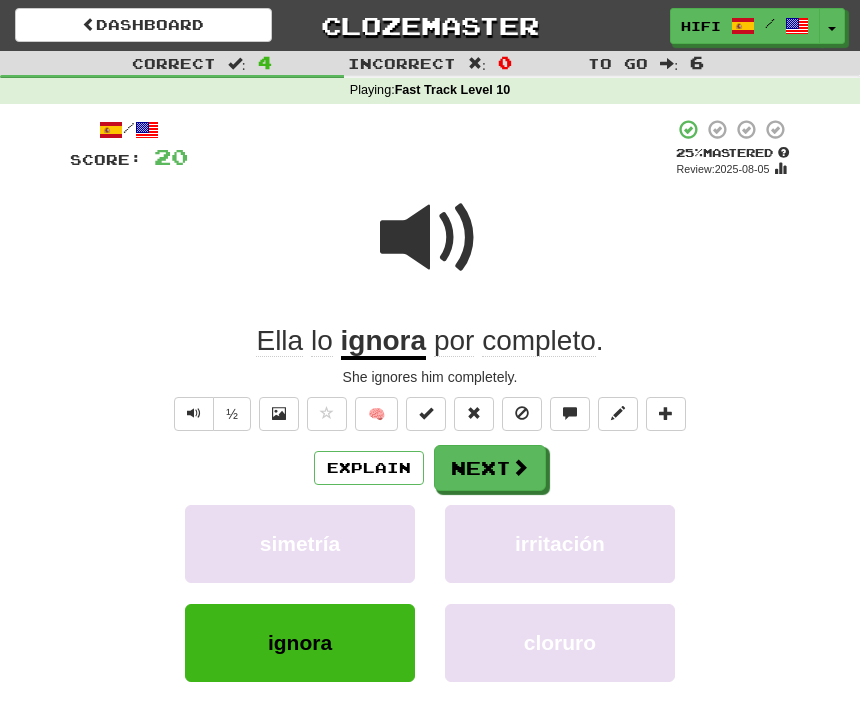 click on "Next" at bounding box center [490, 468] 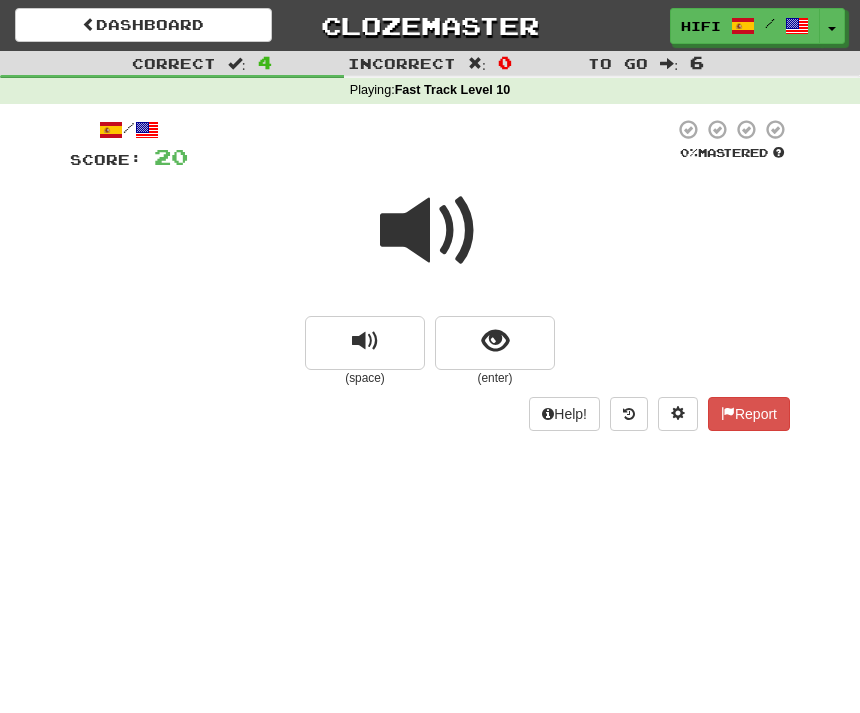 click at bounding box center [495, 341] 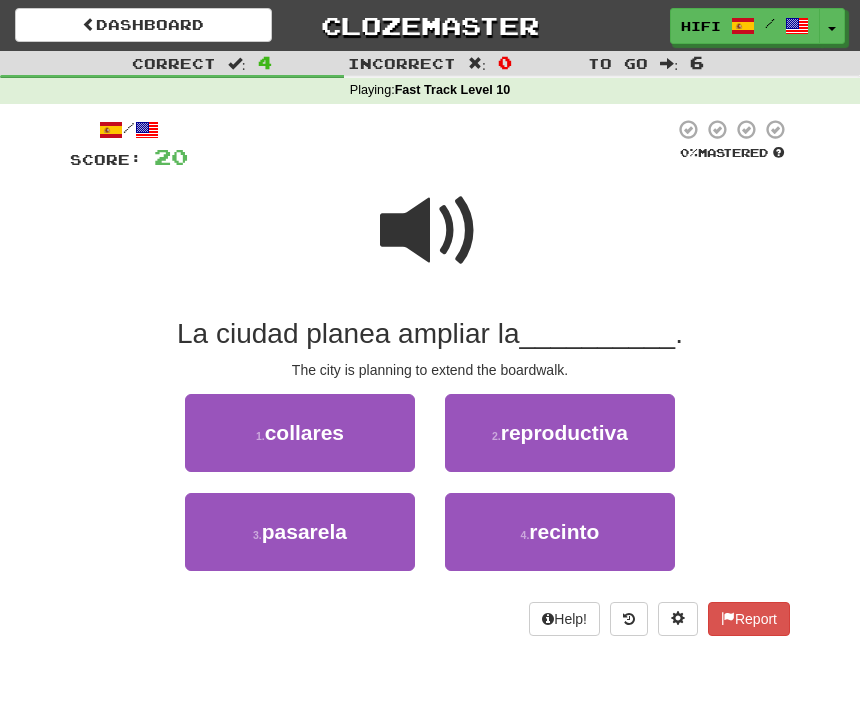 click on "pasarela" at bounding box center [304, 531] 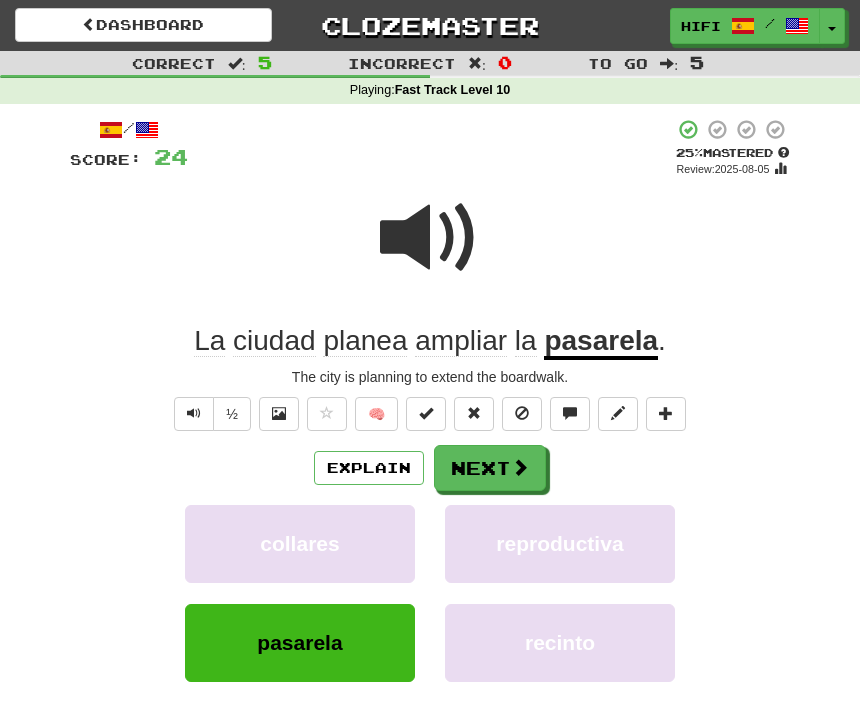 click at bounding box center [430, 238] 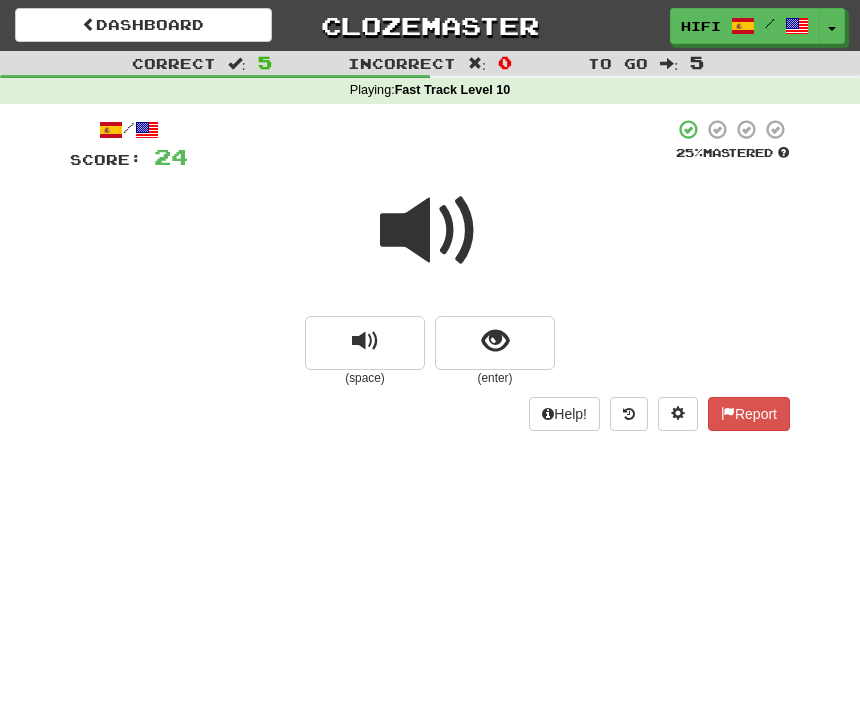 click at bounding box center (430, 231) 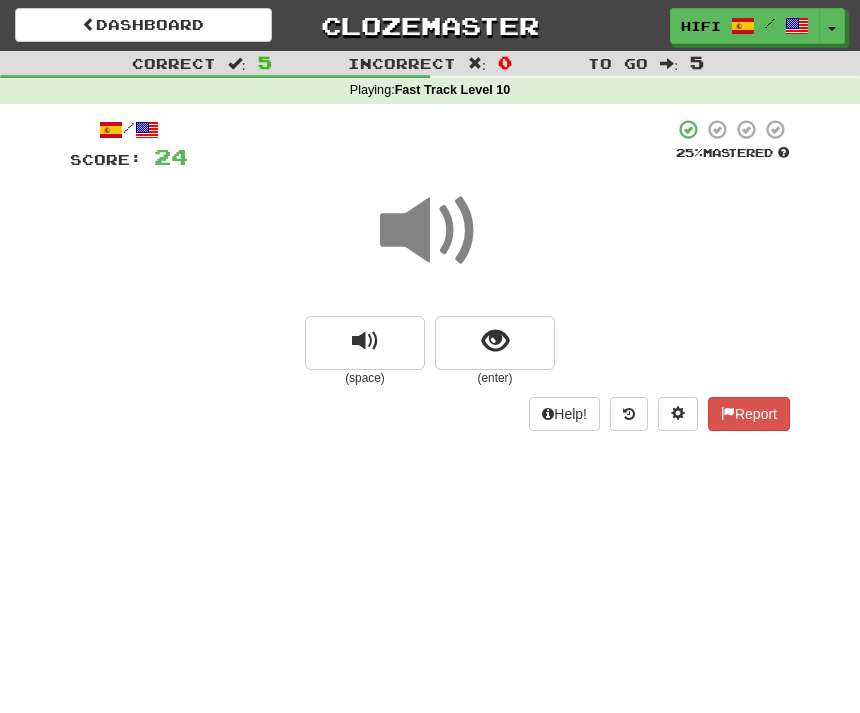 click at bounding box center (495, 341) 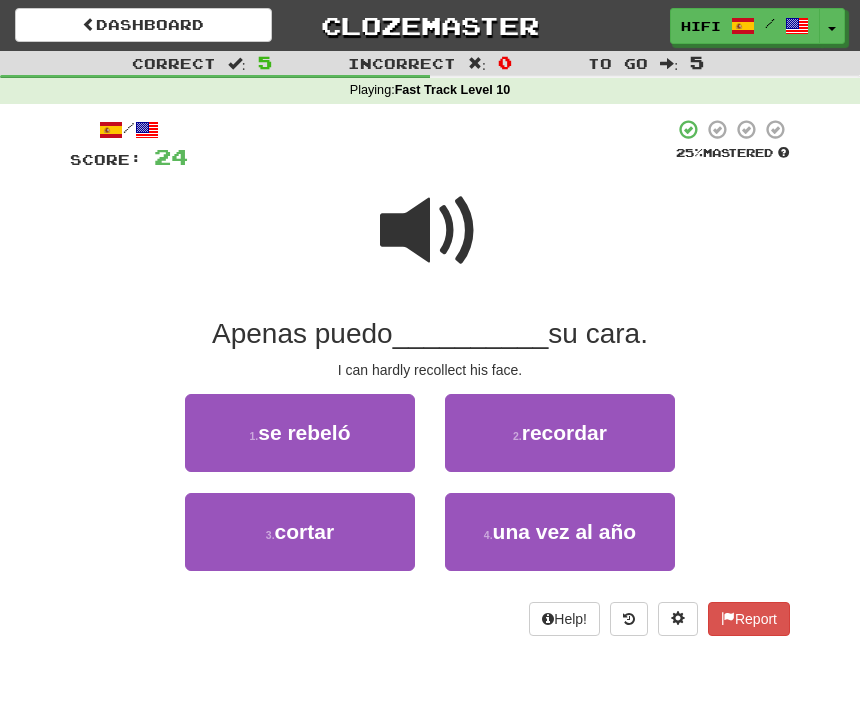 click on "recordar" at bounding box center (564, 432) 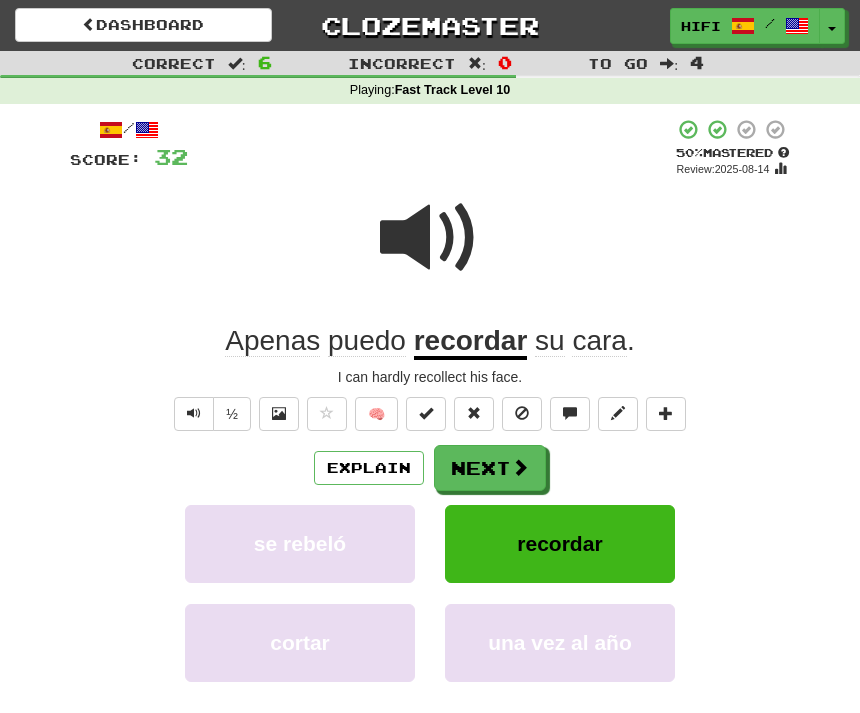 click at bounding box center [520, 467] 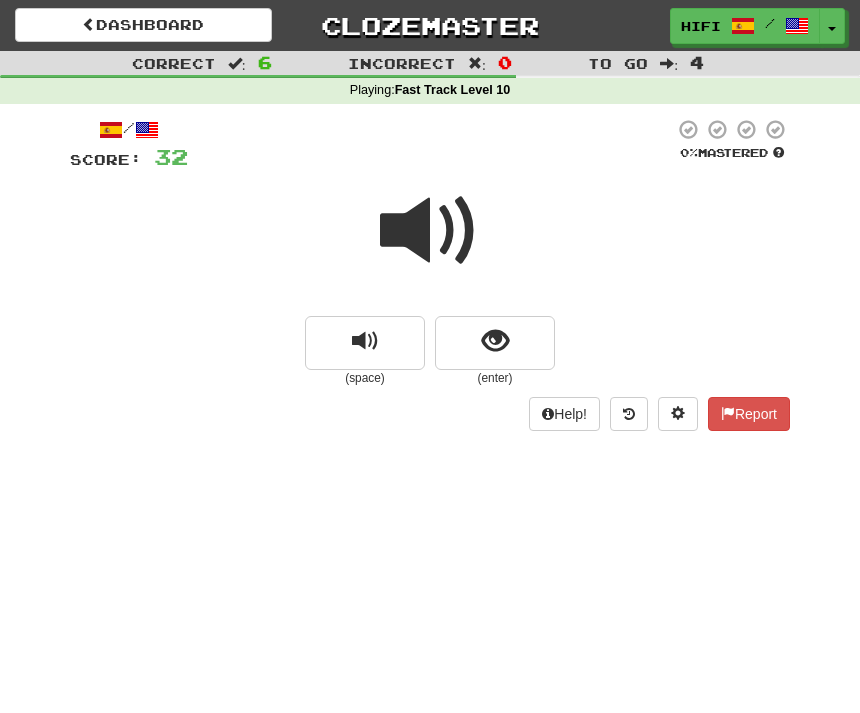 click at bounding box center [430, 231] 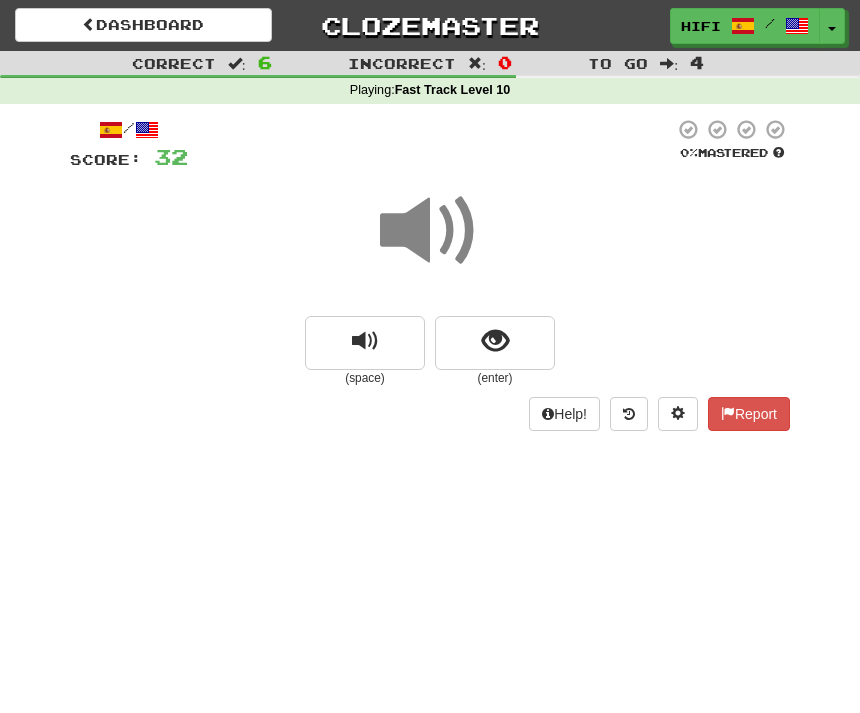 click at bounding box center (495, 341) 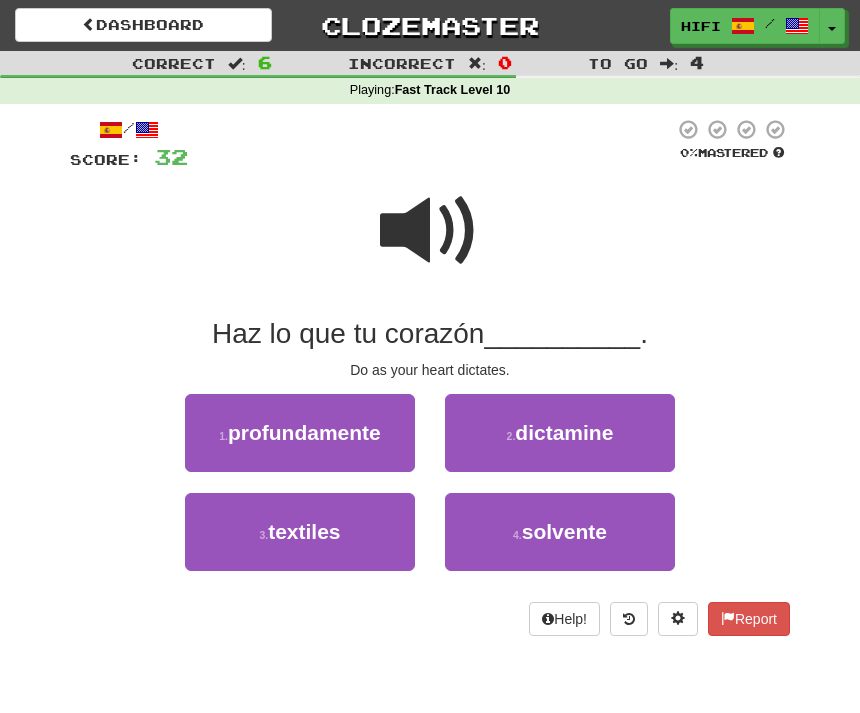 click on "dictamine" at bounding box center [564, 432] 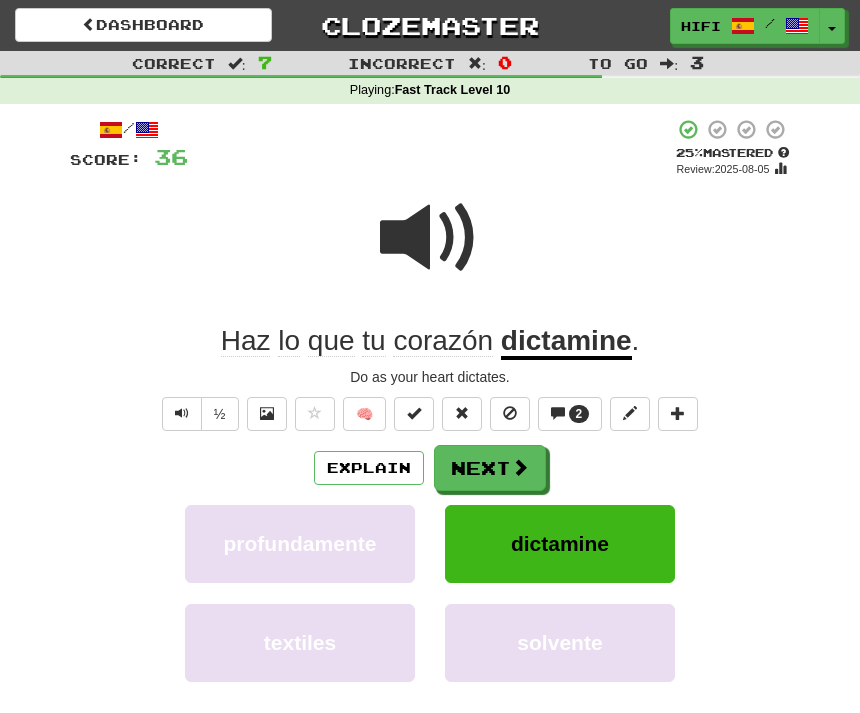 click on "Next" at bounding box center [490, 468] 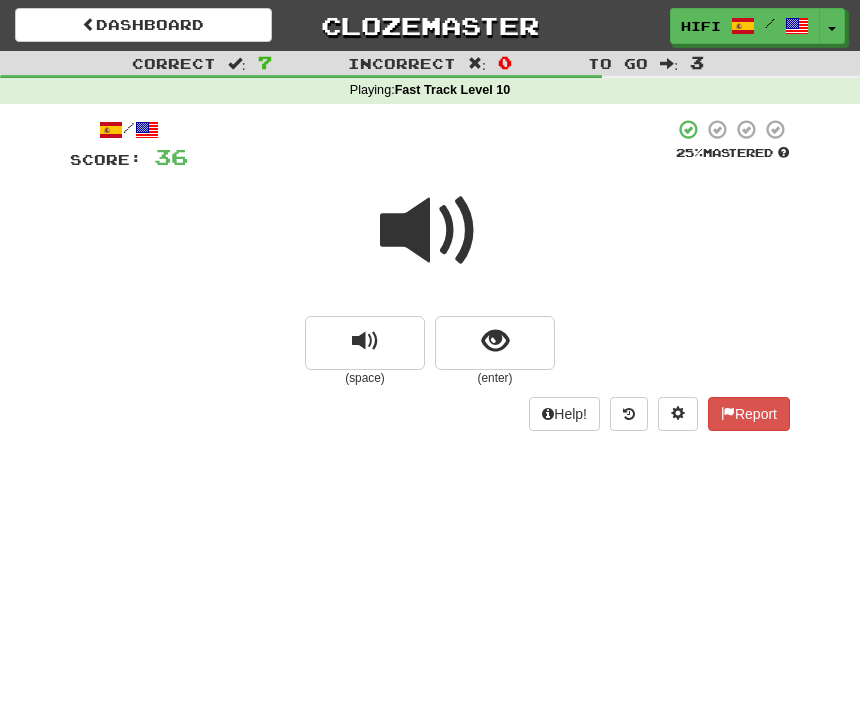 click at bounding box center (495, 341) 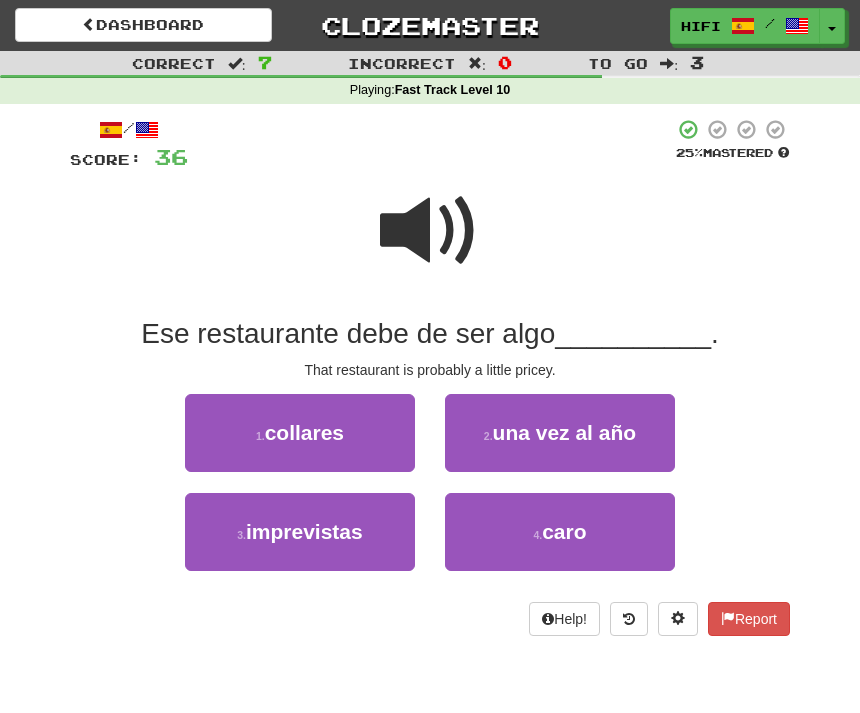 click on "caro" at bounding box center (564, 531) 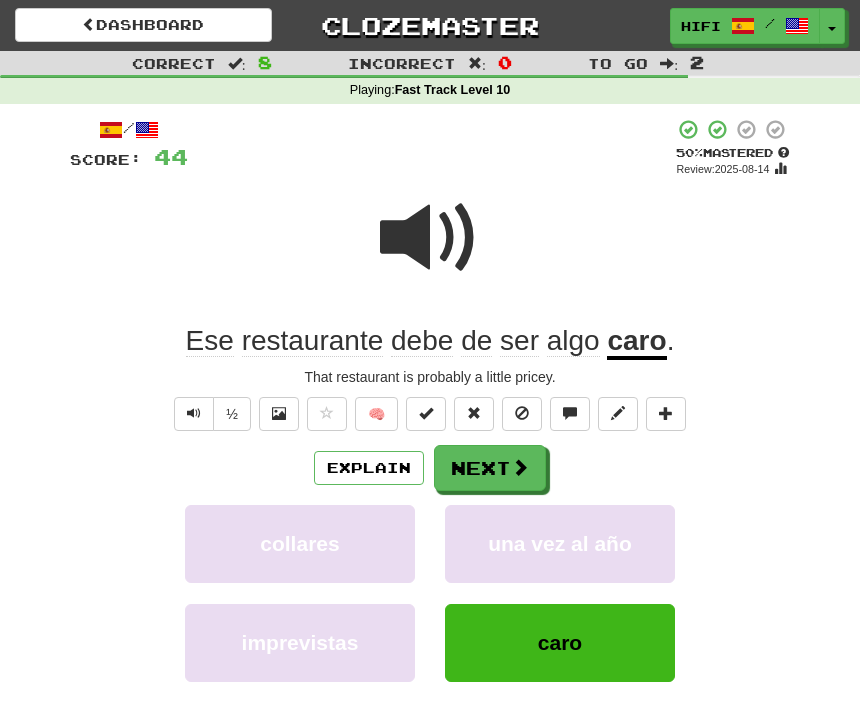 click on "Next" at bounding box center [490, 468] 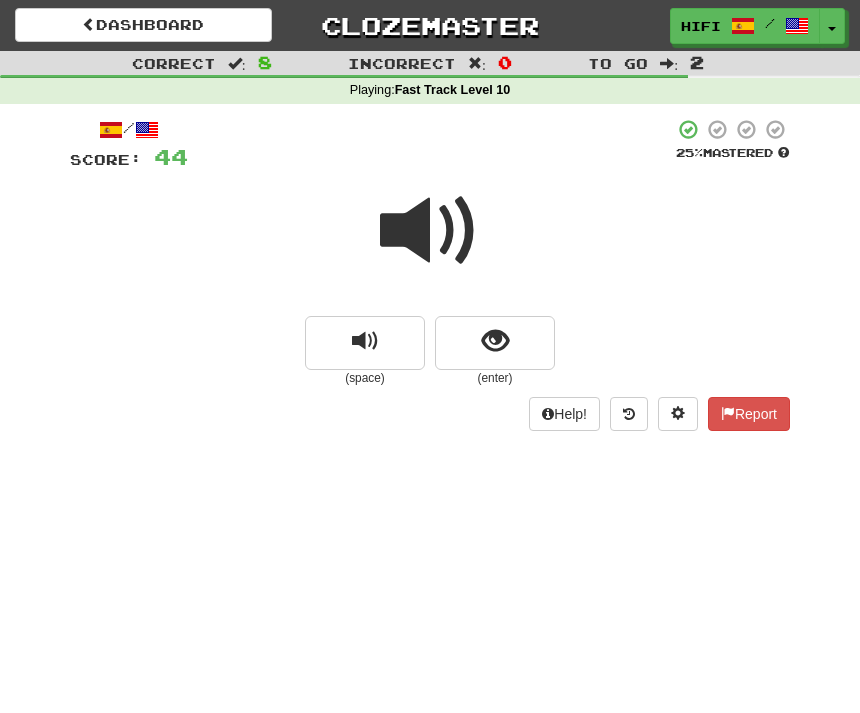 click at bounding box center (430, 231) 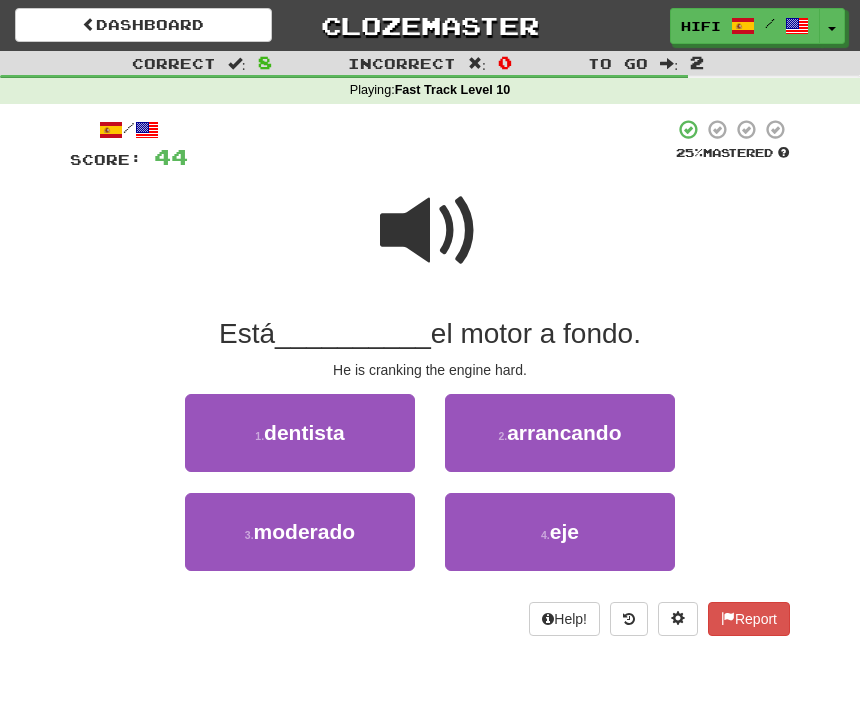 click on "arrancando" at bounding box center (564, 432) 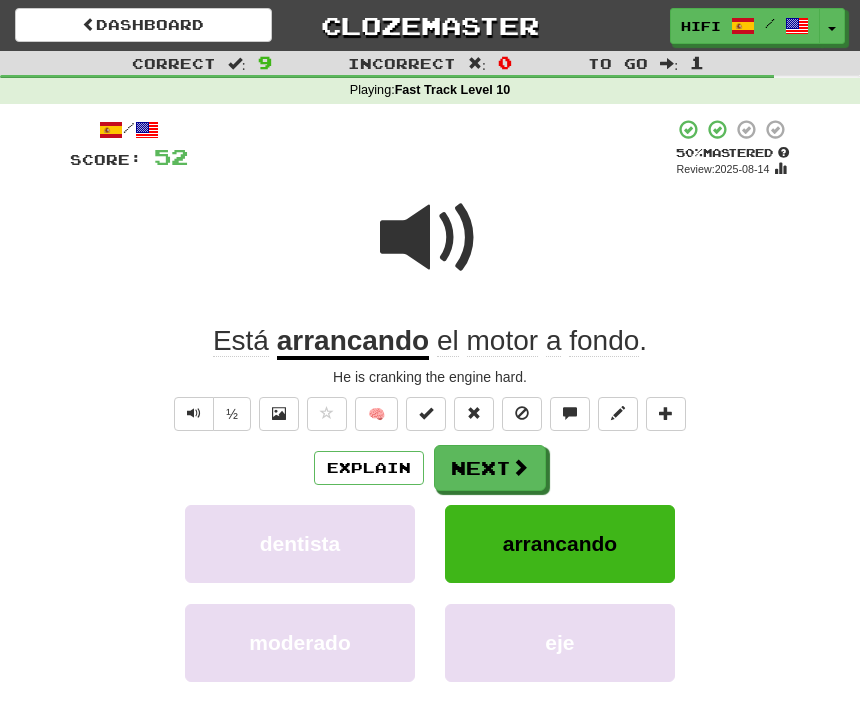 click on "Next" at bounding box center (490, 468) 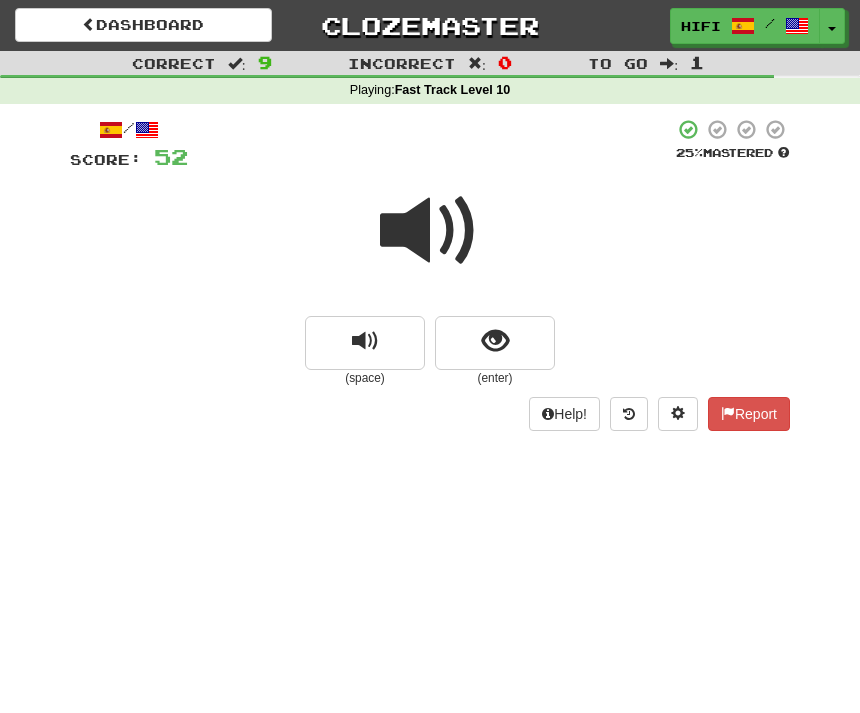 click at bounding box center (430, 231) 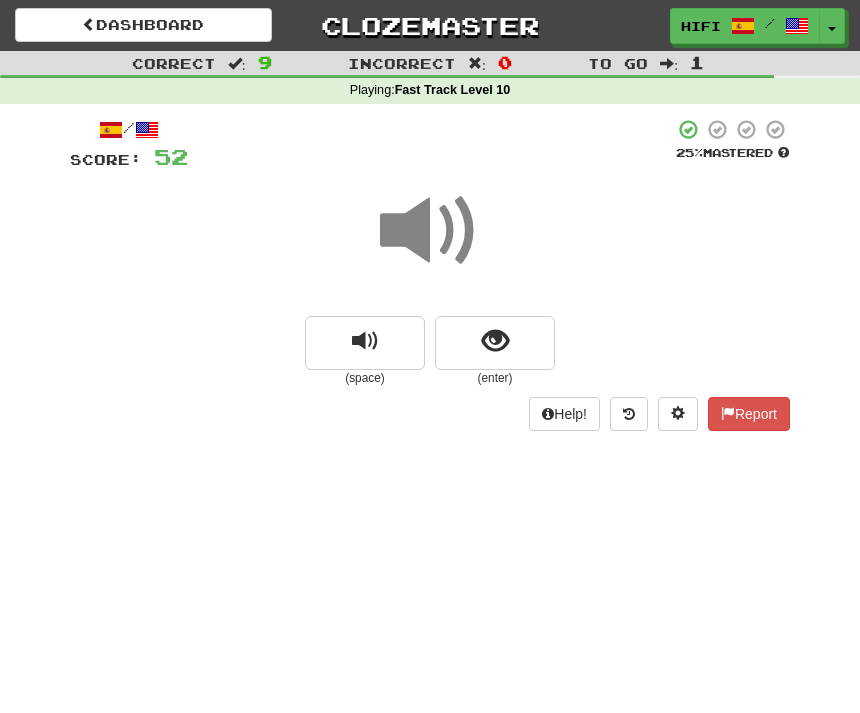 click at bounding box center [495, 341] 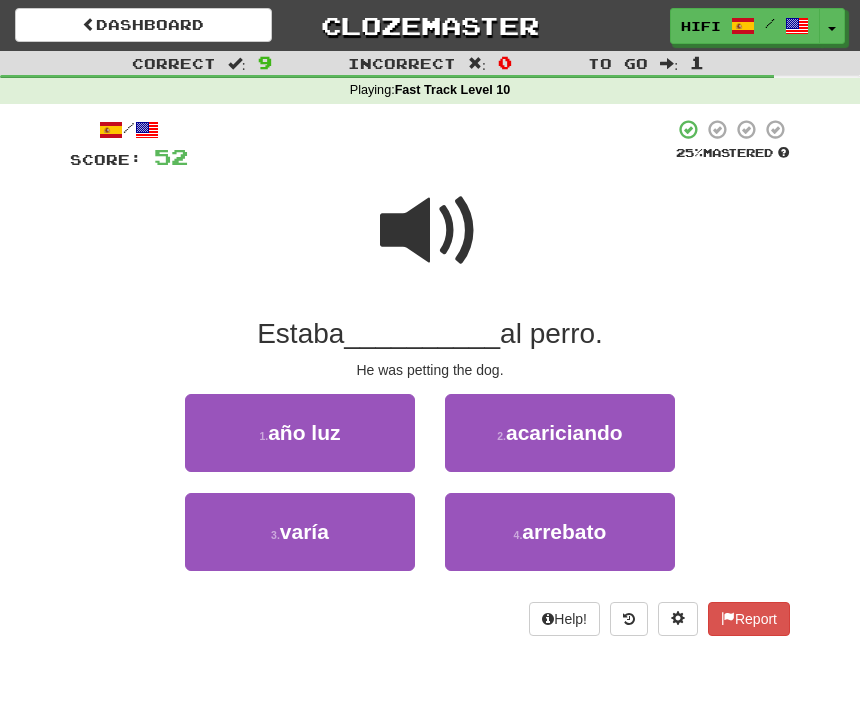 click on "acariciando" at bounding box center [564, 432] 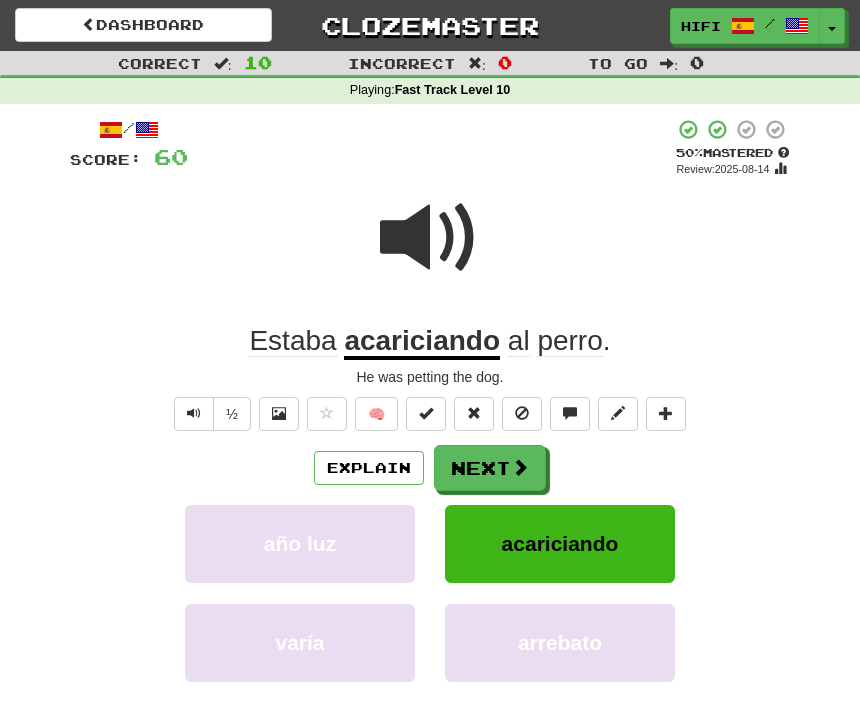 click at bounding box center (430, 238) 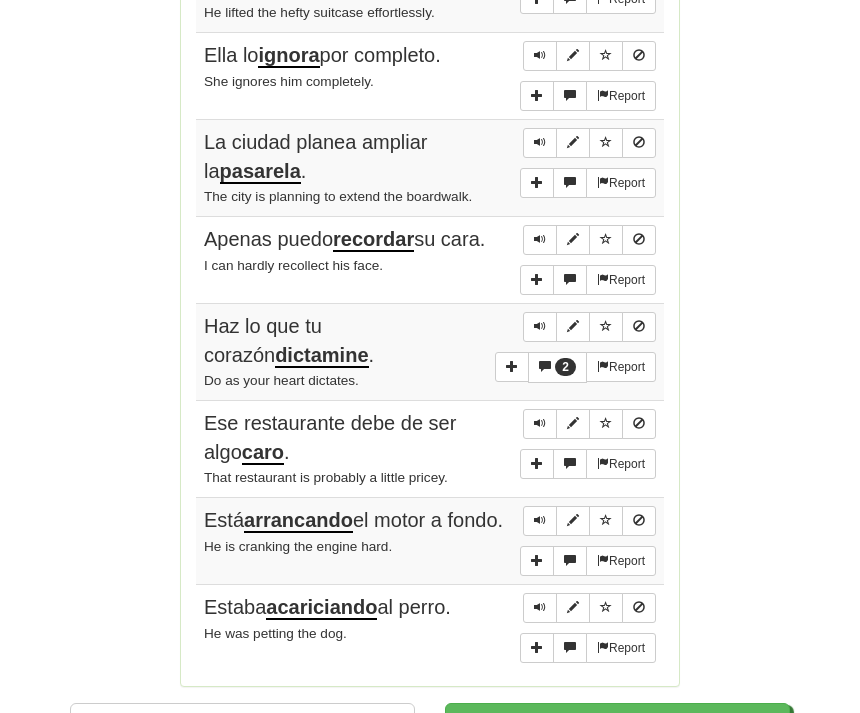 scroll, scrollTop: 1479, scrollLeft: 0, axis: vertical 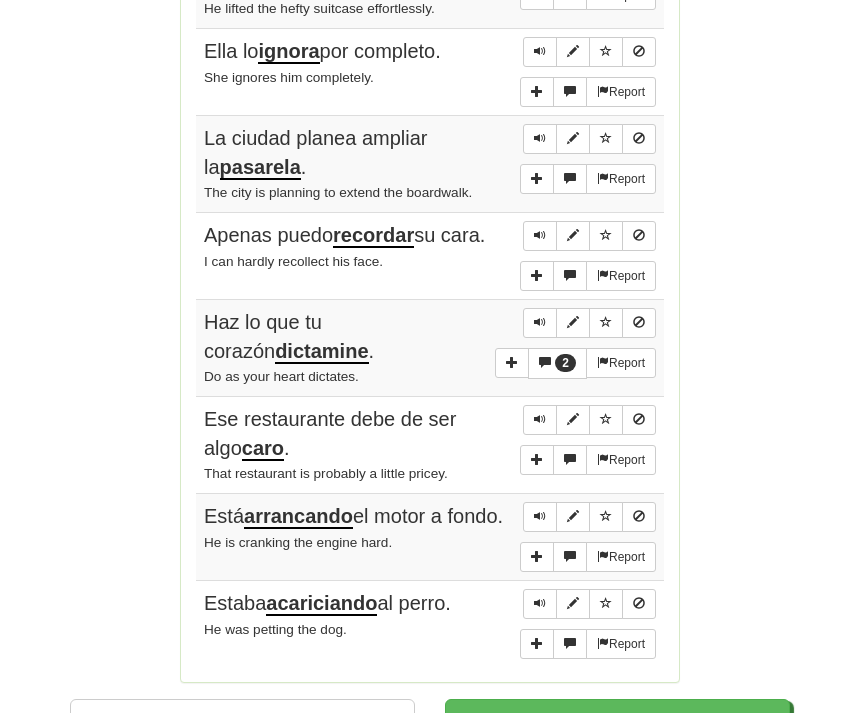 click on "Continue" at bounding box center (617, 723) 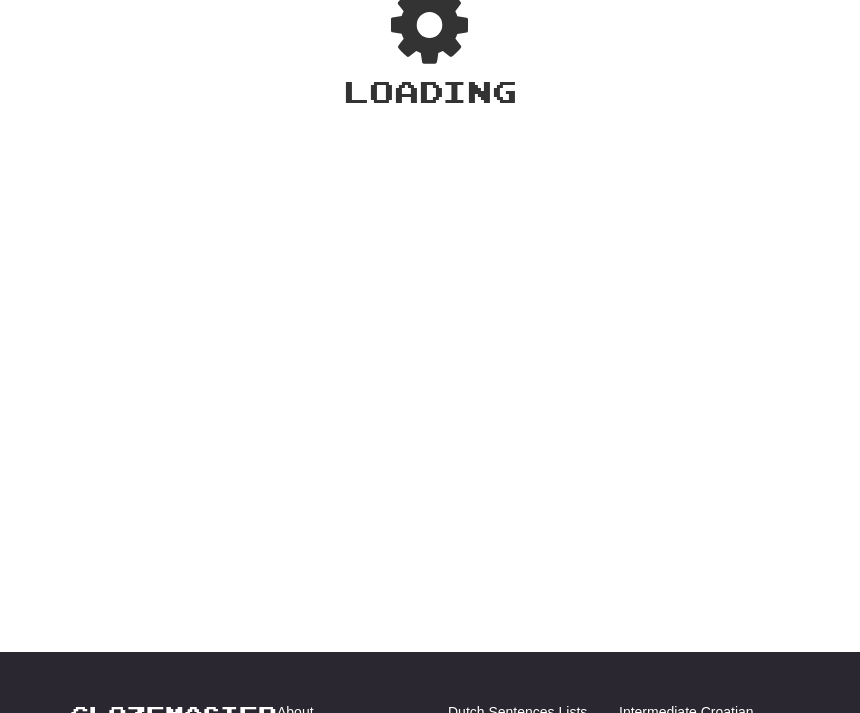 scroll, scrollTop: 0, scrollLeft: 0, axis: both 